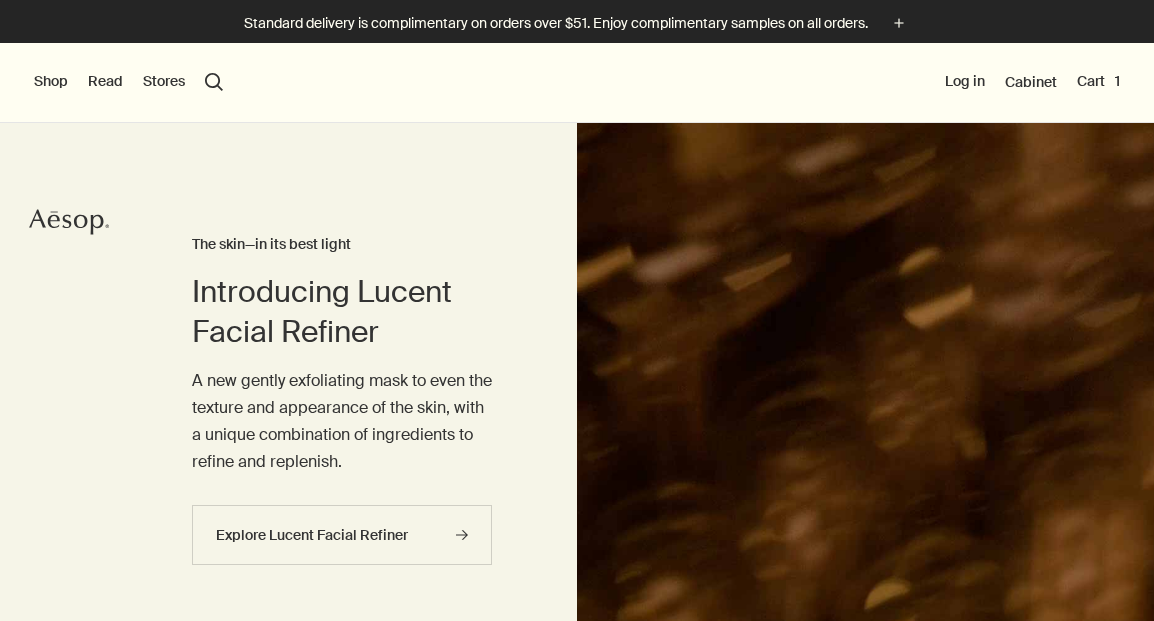 click on "plus" at bounding box center [899, 23] 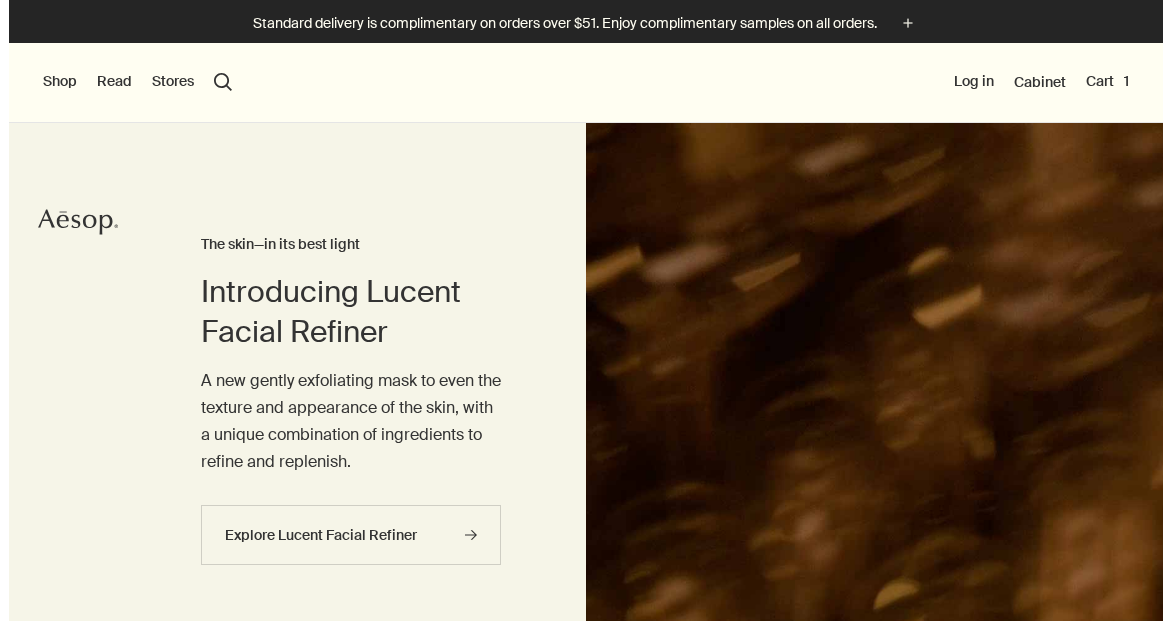scroll, scrollTop: 0, scrollLeft: 0, axis: both 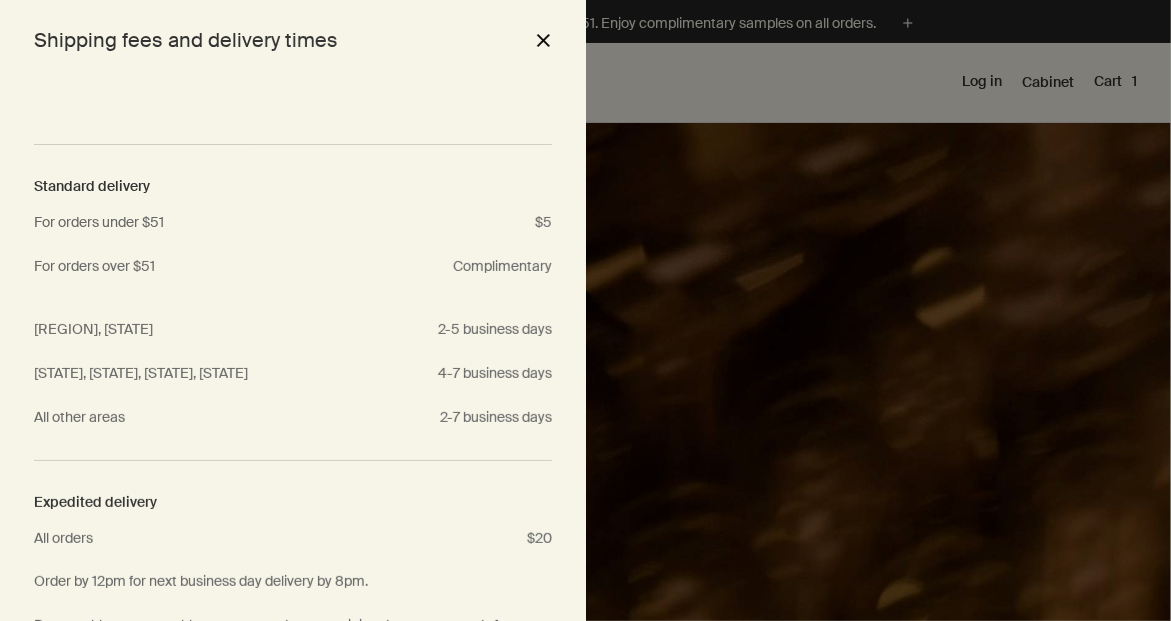 click on "close" at bounding box center [543, 40] 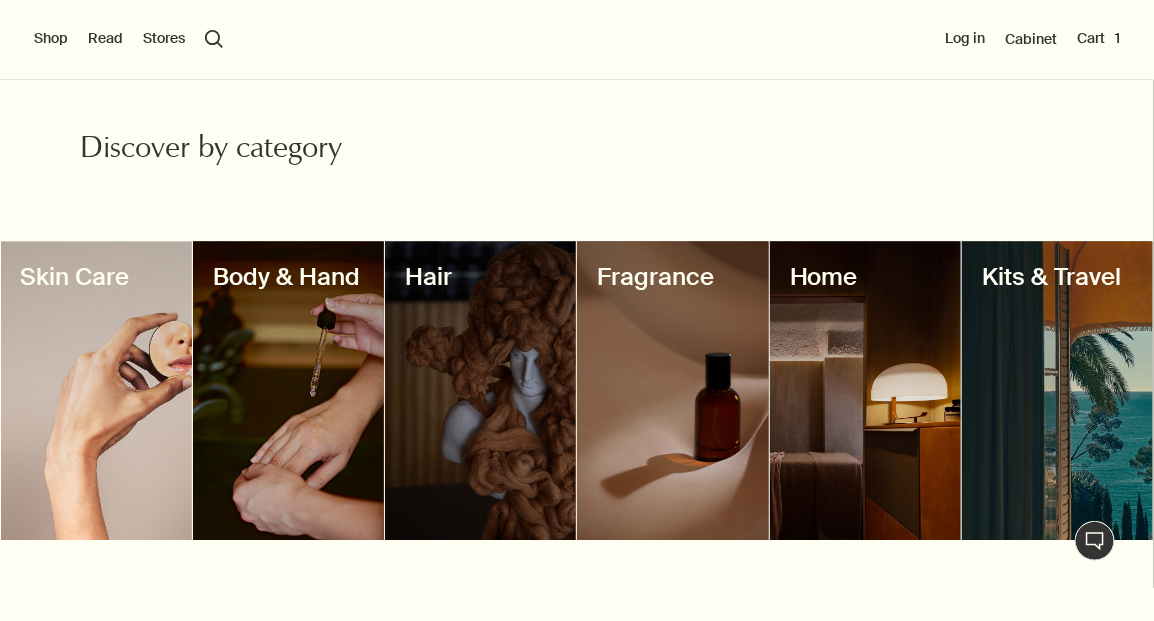 scroll, scrollTop: 1200, scrollLeft: 0, axis: vertical 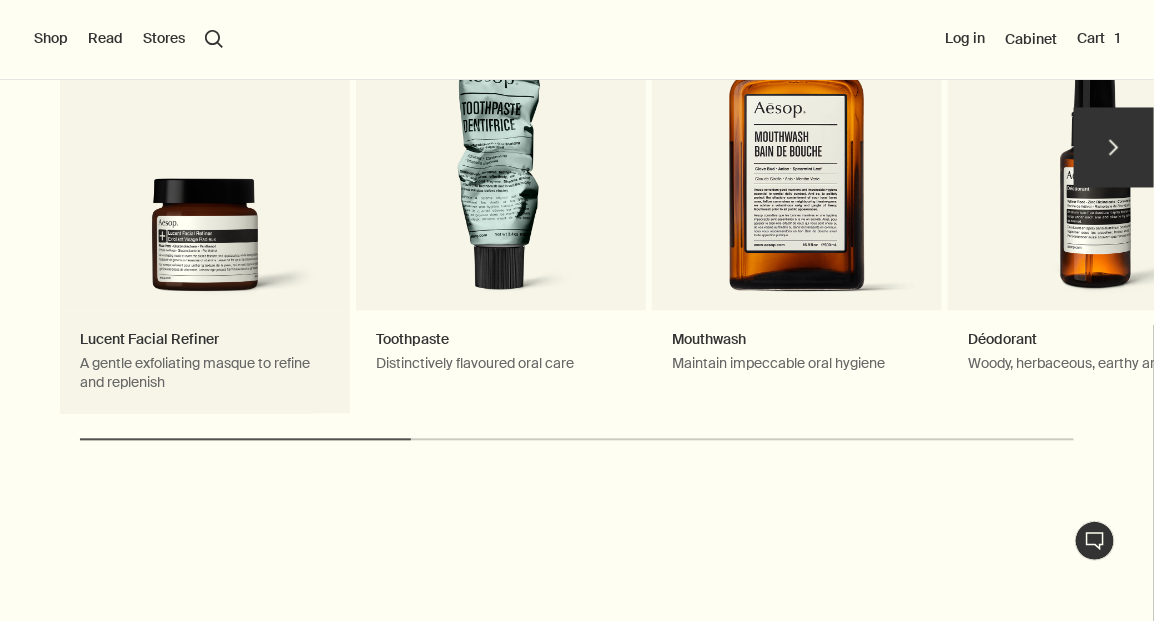click on "Lucent Facial Refiner A gentle exfoliating masque to refine and replenish New addition" at bounding box center [205, 157] 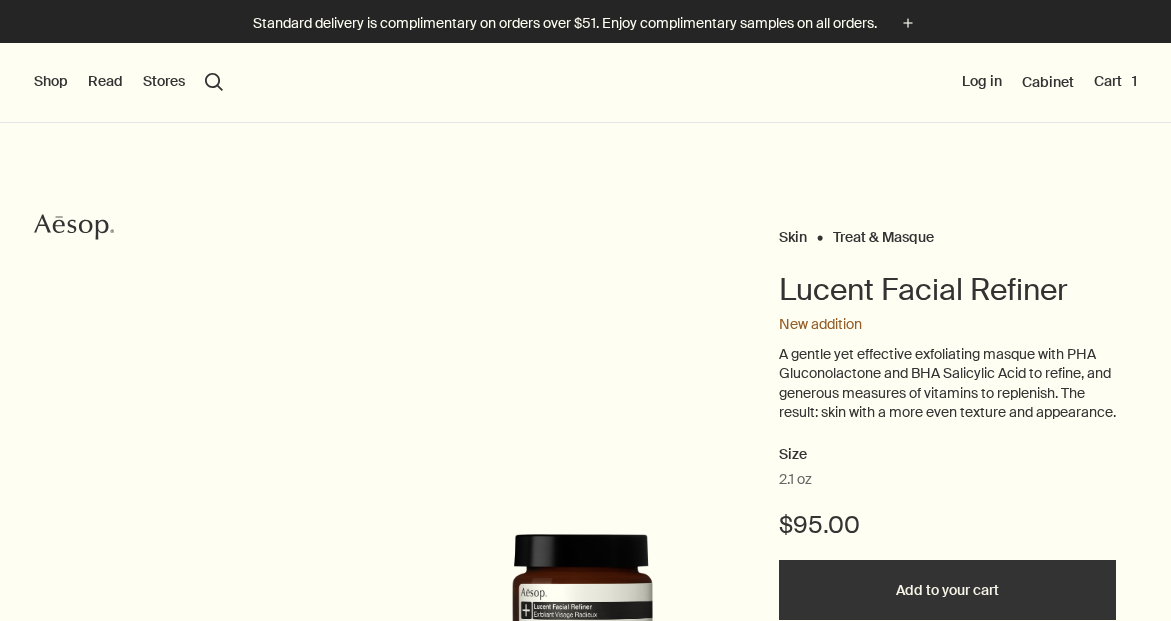 scroll, scrollTop: 0, scrollLeft: 0, axis: both 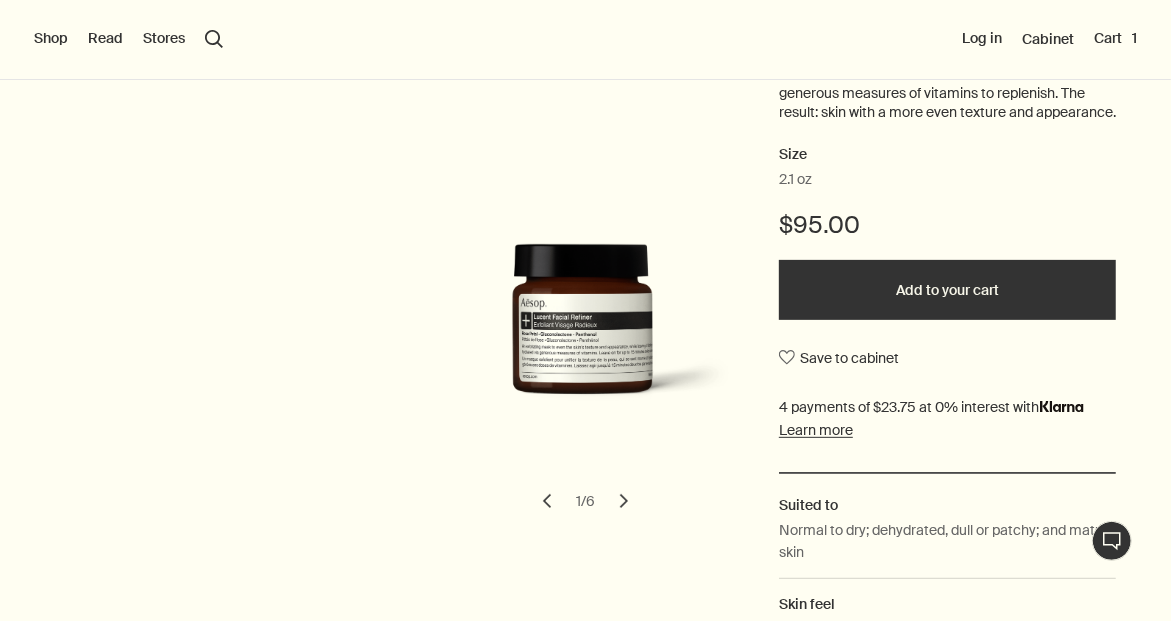 click on "chevron" at bounding box center (624, 501) 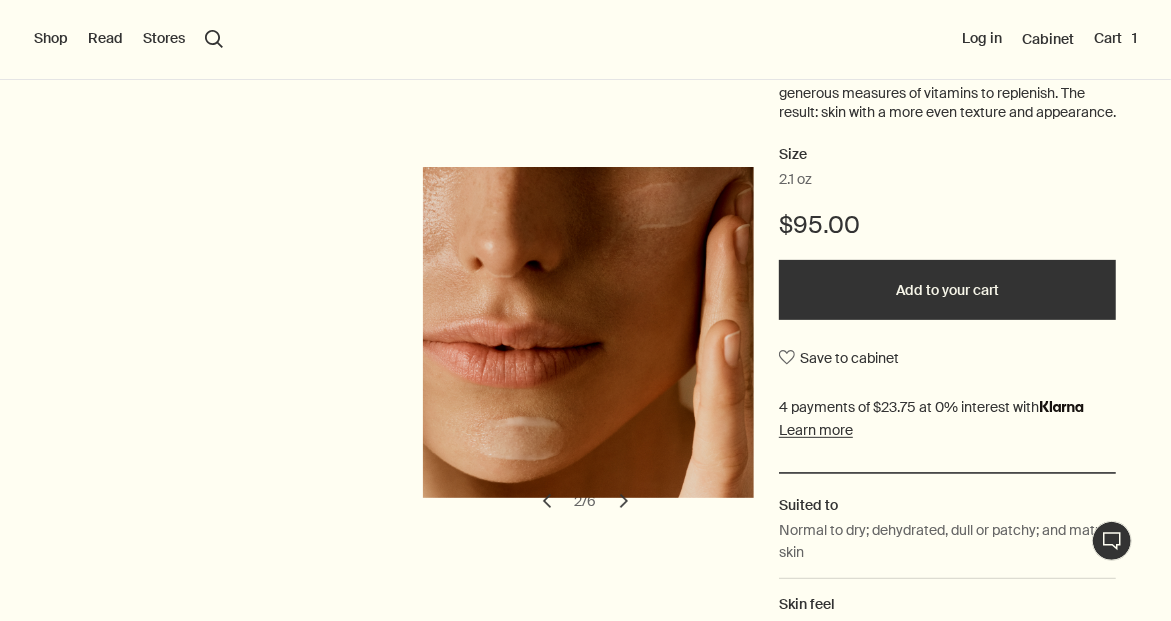 click on "chevron" at bounding box center (624, 501) 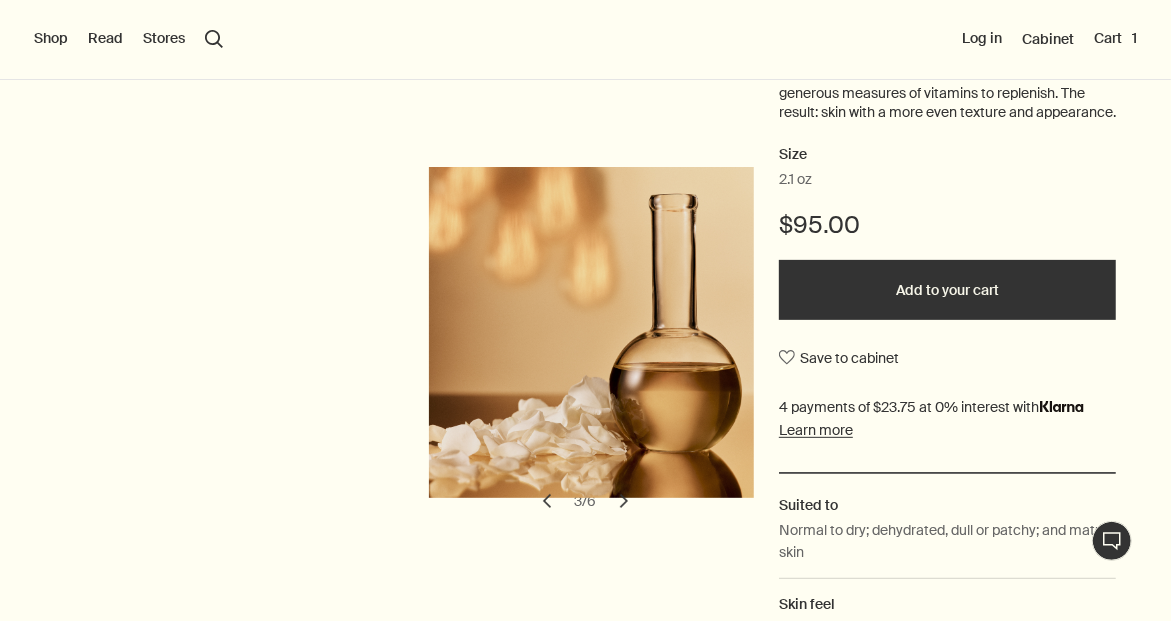 click on "chevron" at bounding box center (624, 501) 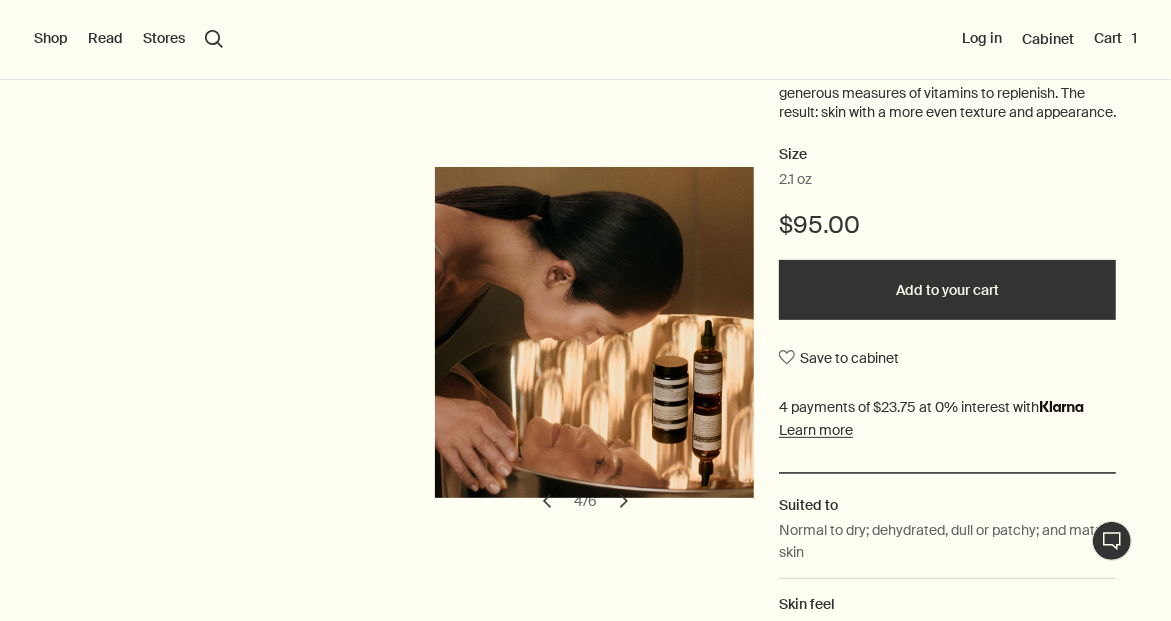 click on "chevron" at bounding box center (624, 501) 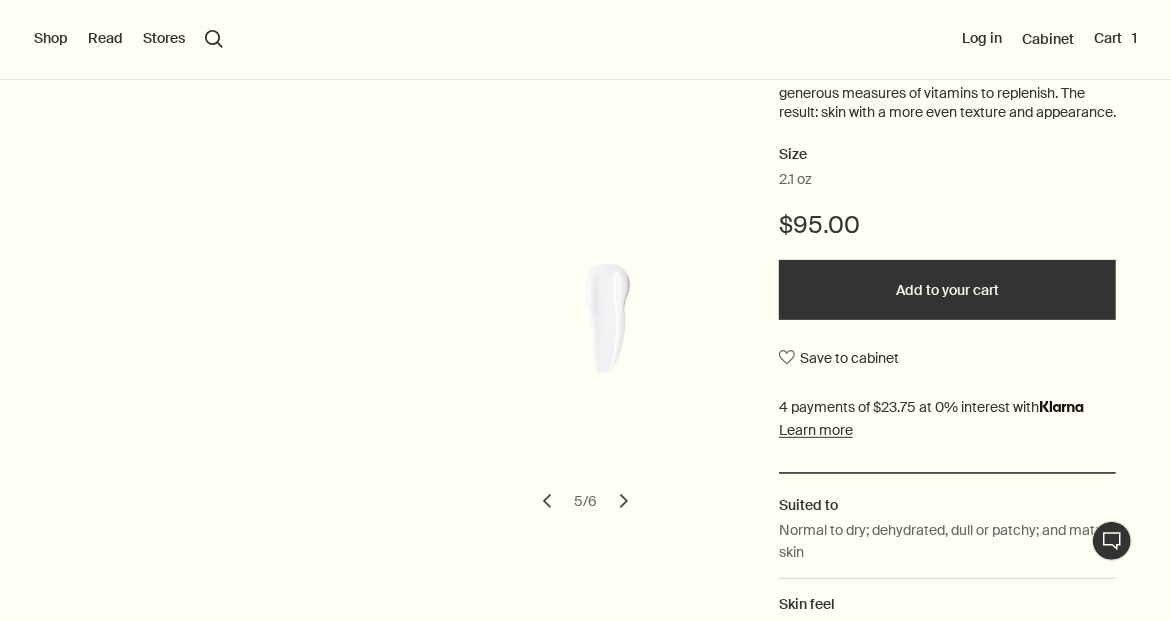 click on "chevron" at bounding box center (624, 501) 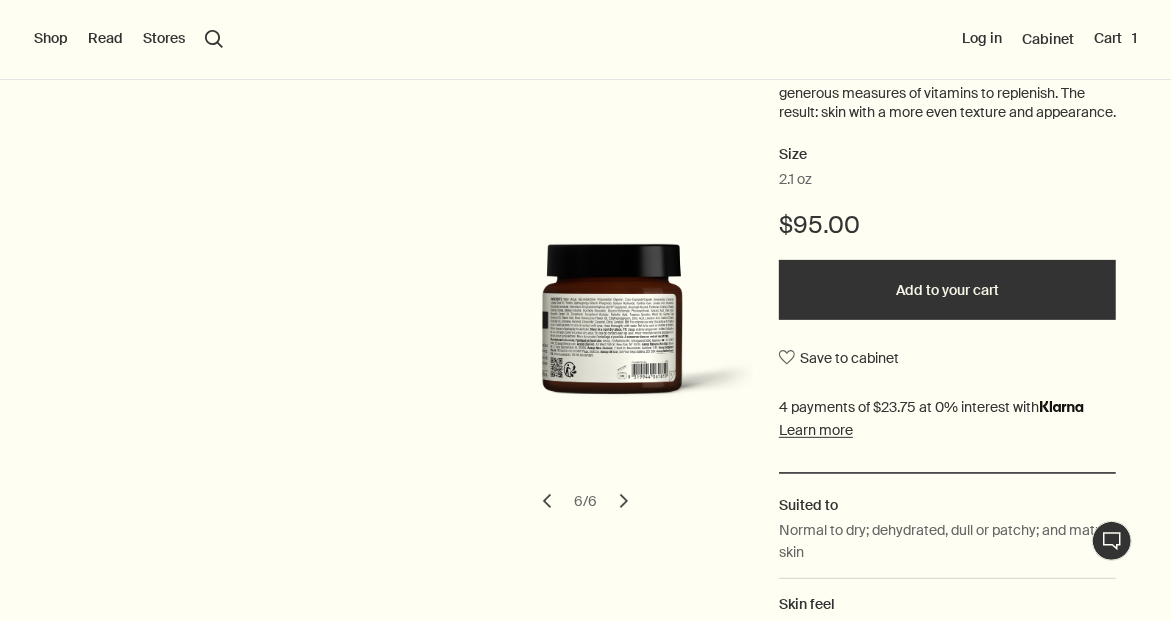 click on "chevron" at bounding box center [624, 501] 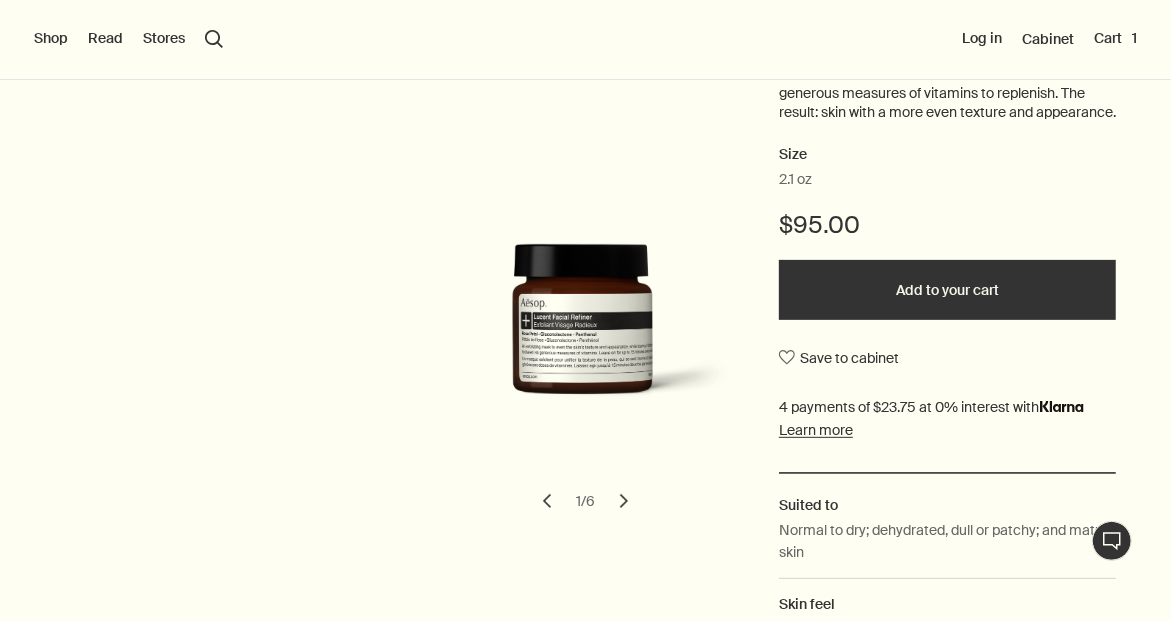 click on "chevron" at bounding box center (624, 501) 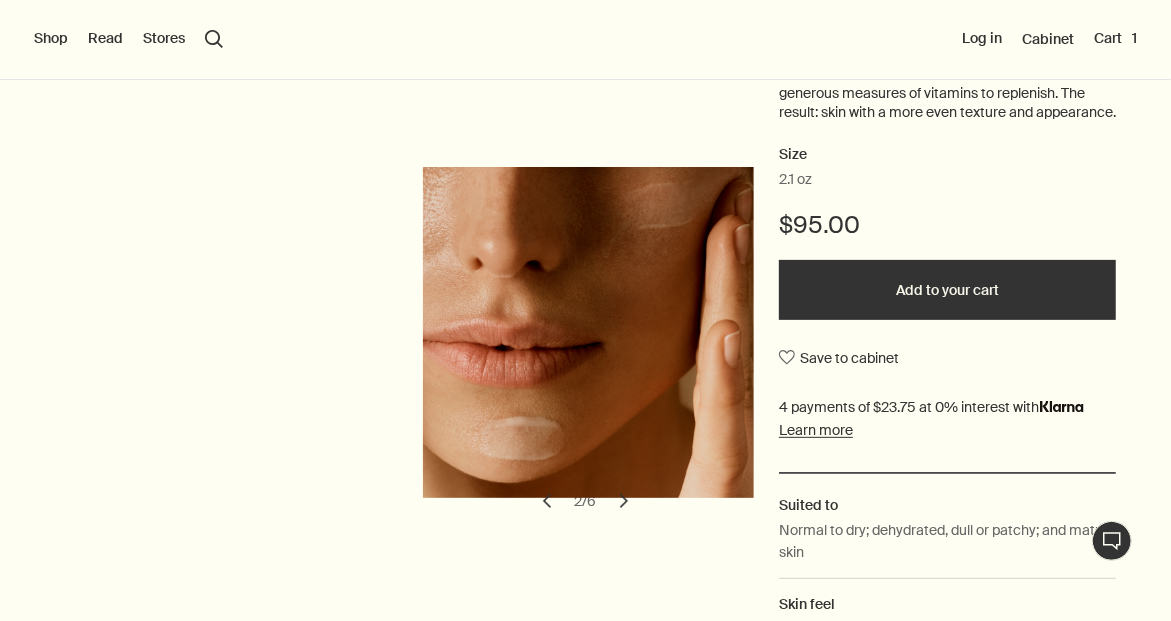click on "chevron" at bounding box center (624, 501) 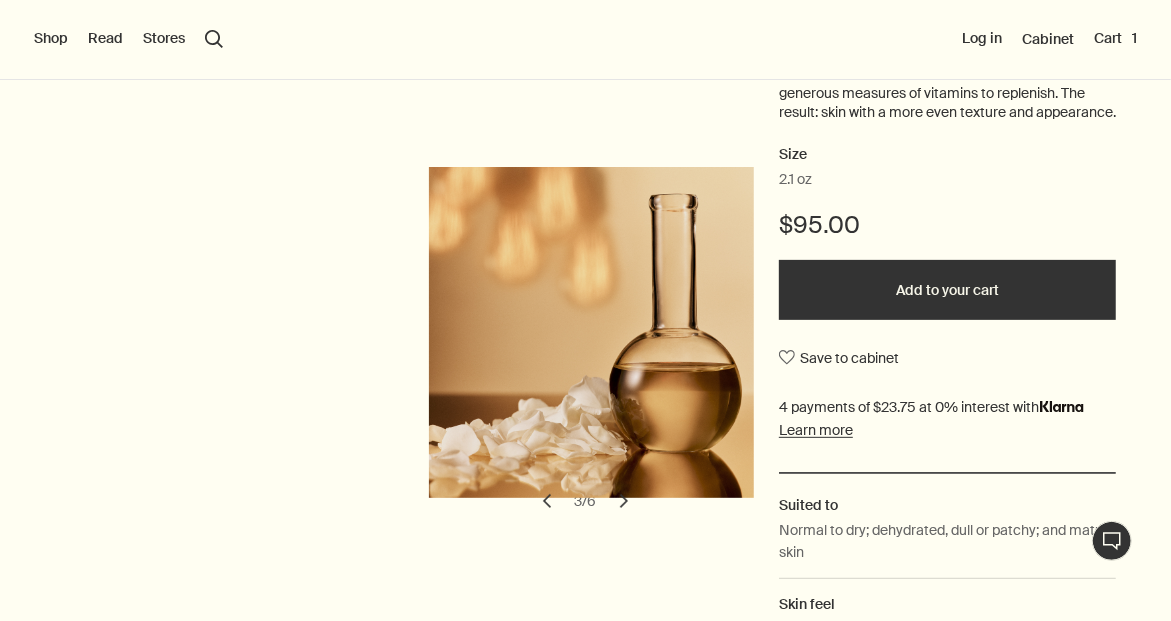 click on "chevron" at bounding box center (624, 501) 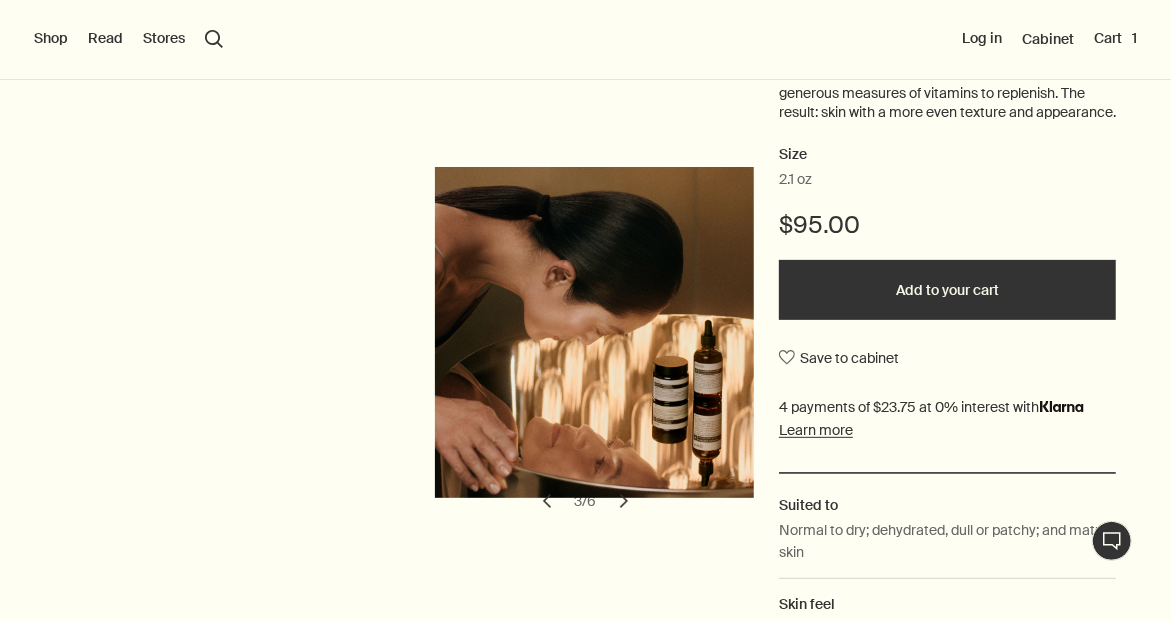 click on "chevron" at bounding box center (624, 501) 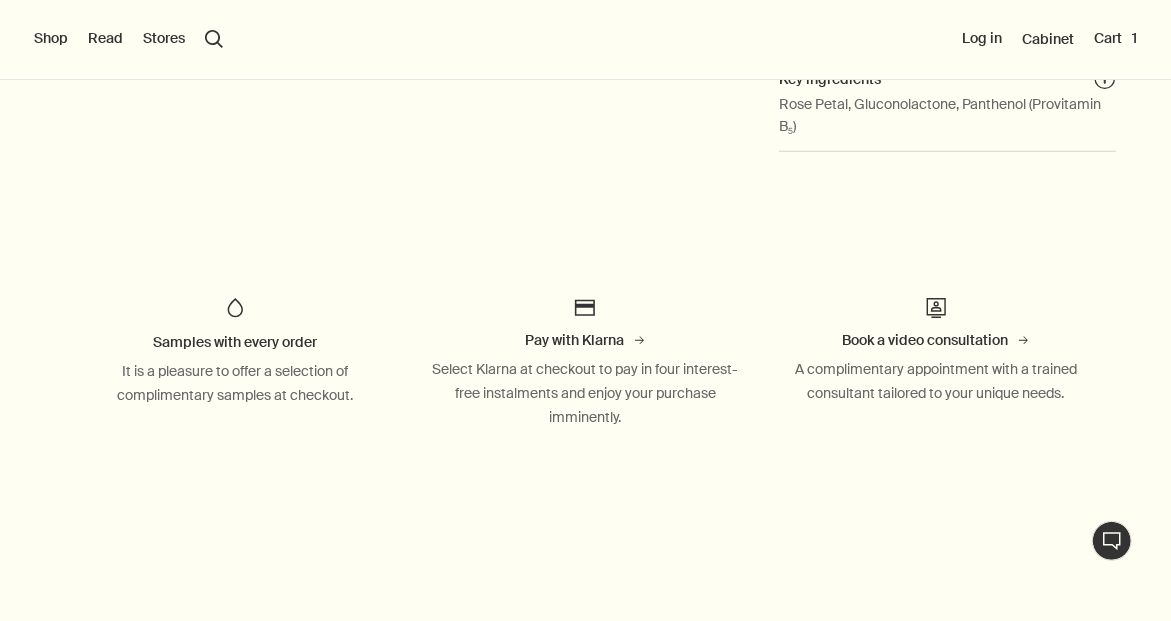 scroll, scrollTop: 1300, scrollLeft: 0, axis: vertical 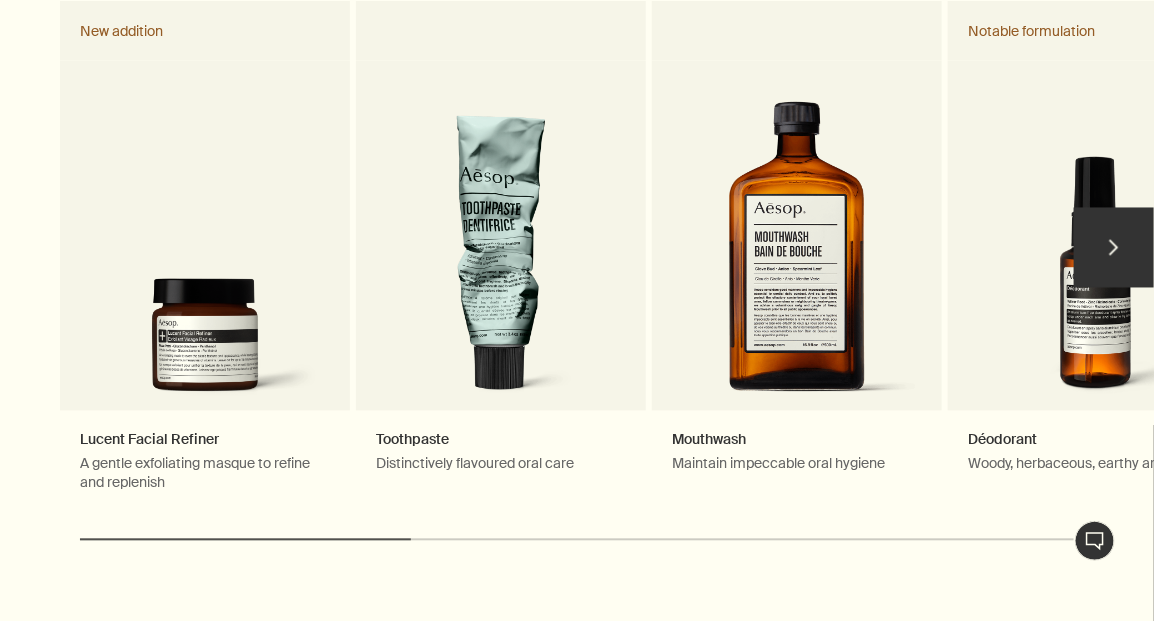click on "chevron" at bounding box center [1114, 248] 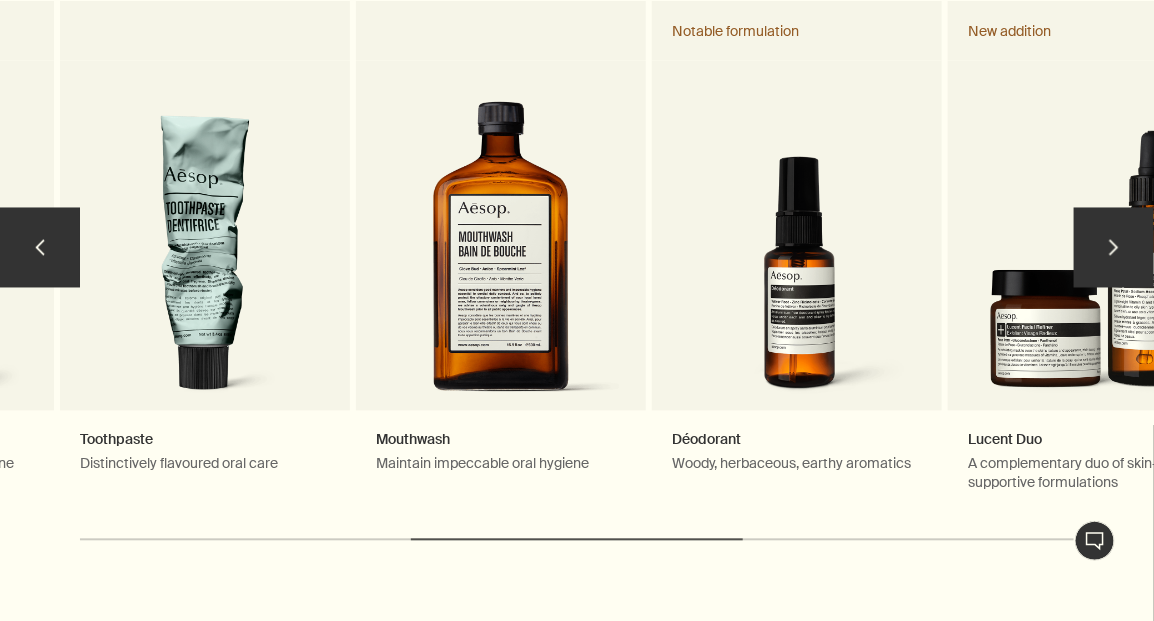 click on "chevron" at bounding box center (1114, 248) 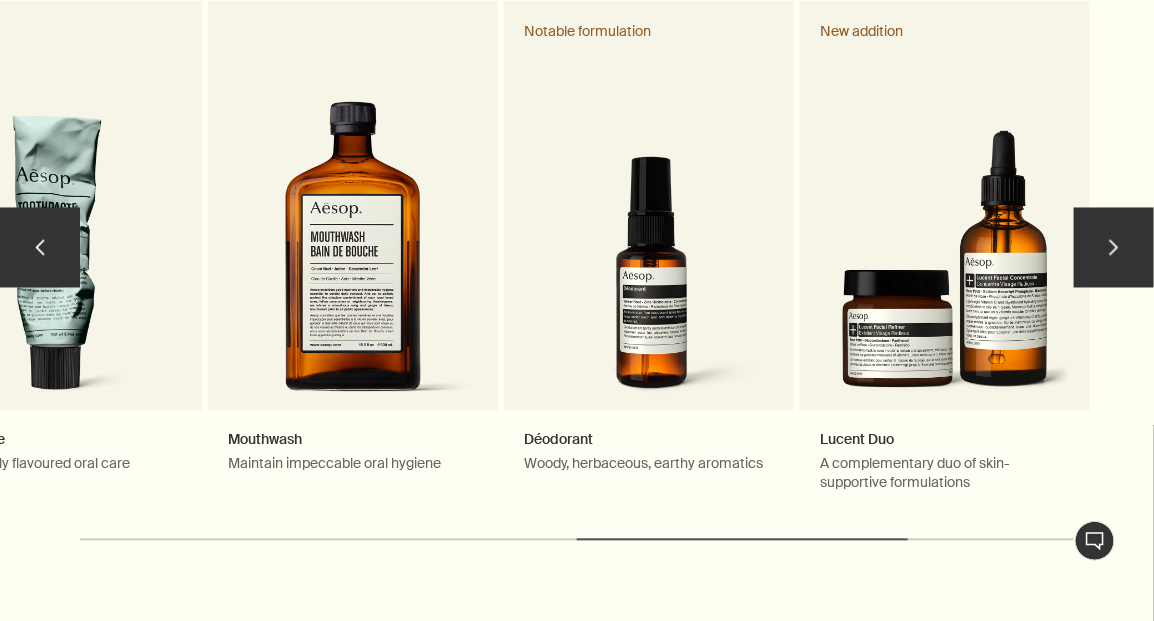 click on "chevron" at bounding box center [1114, 248] 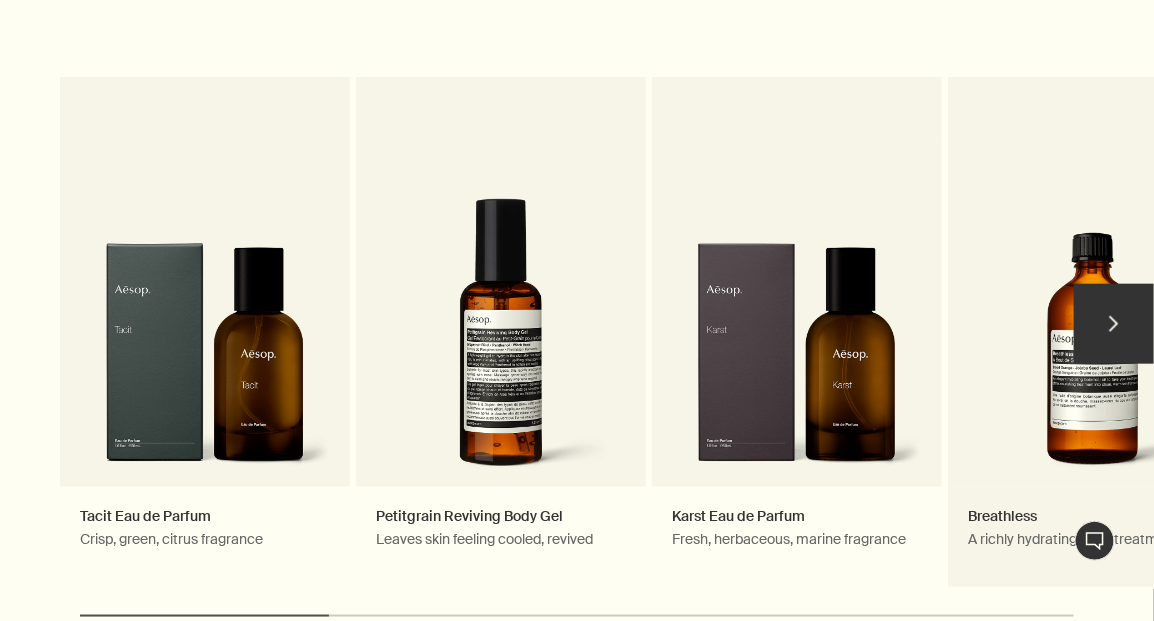 scroll, scrollTop: 3100, scrollLeft: 0, axis: vertical 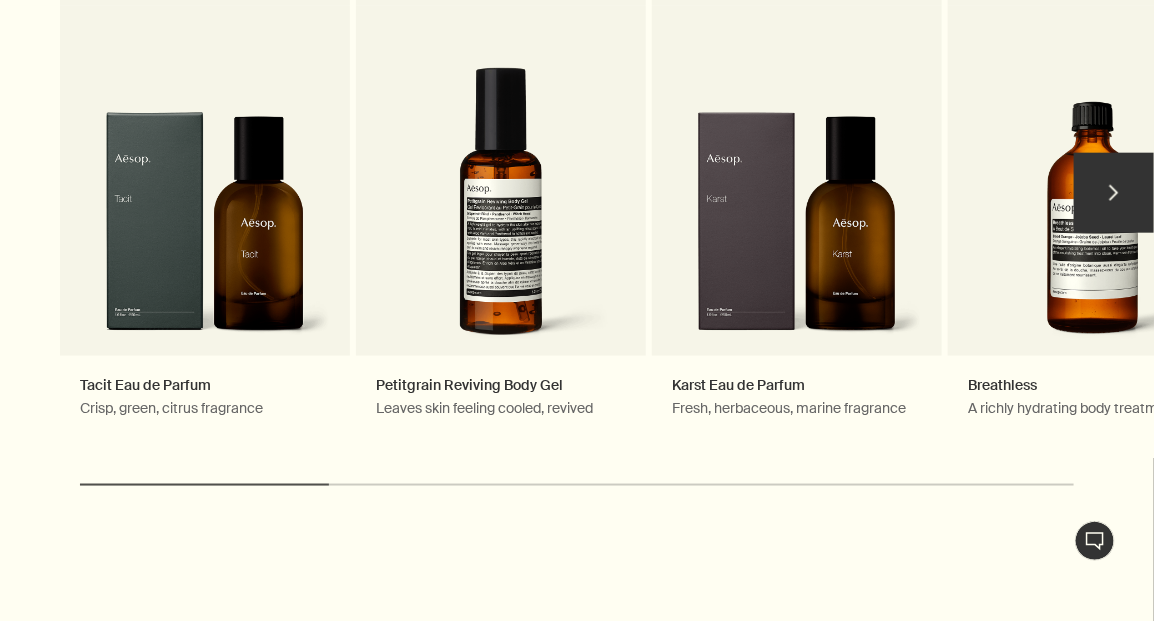 click on "chevron" at bounding box center [1114, 193] 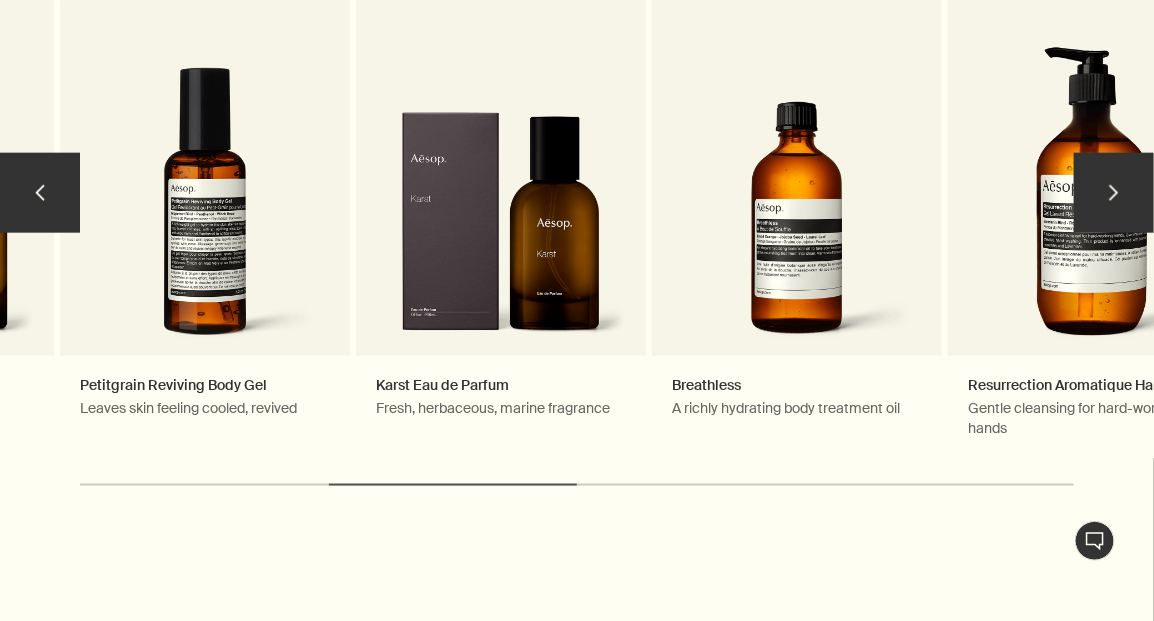 click on "chevron" at bounding box center (1114, 193) 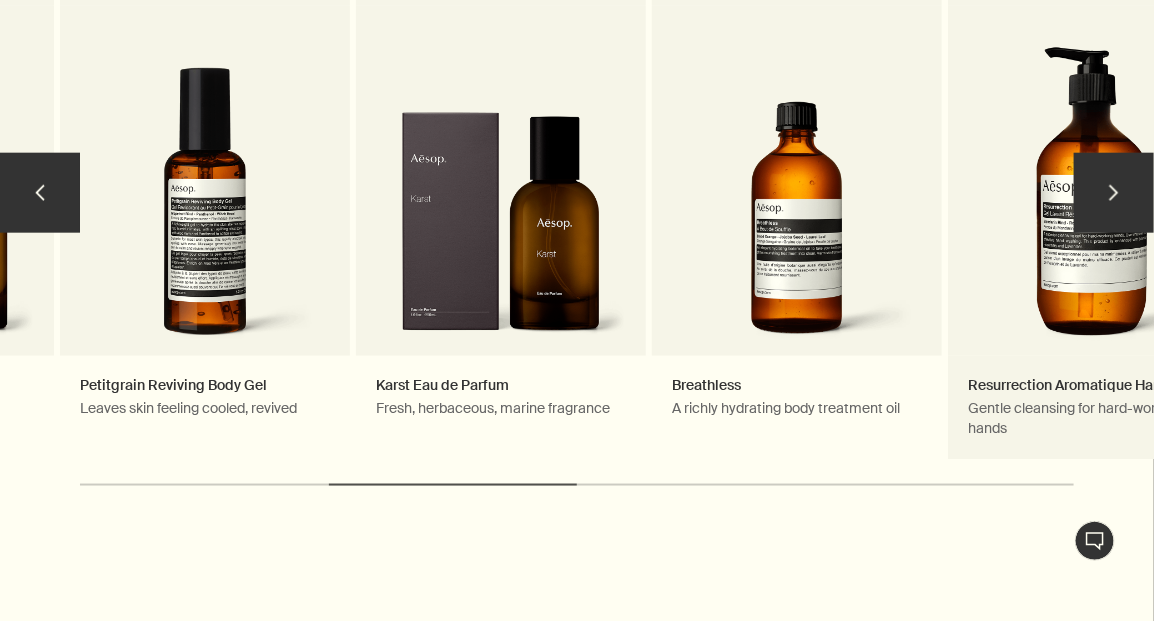 click on "Resurrection Aromatique Hand Wash Gentle cleansing for hard-working hands Notable formulation" at bounding box center [1093, 202] 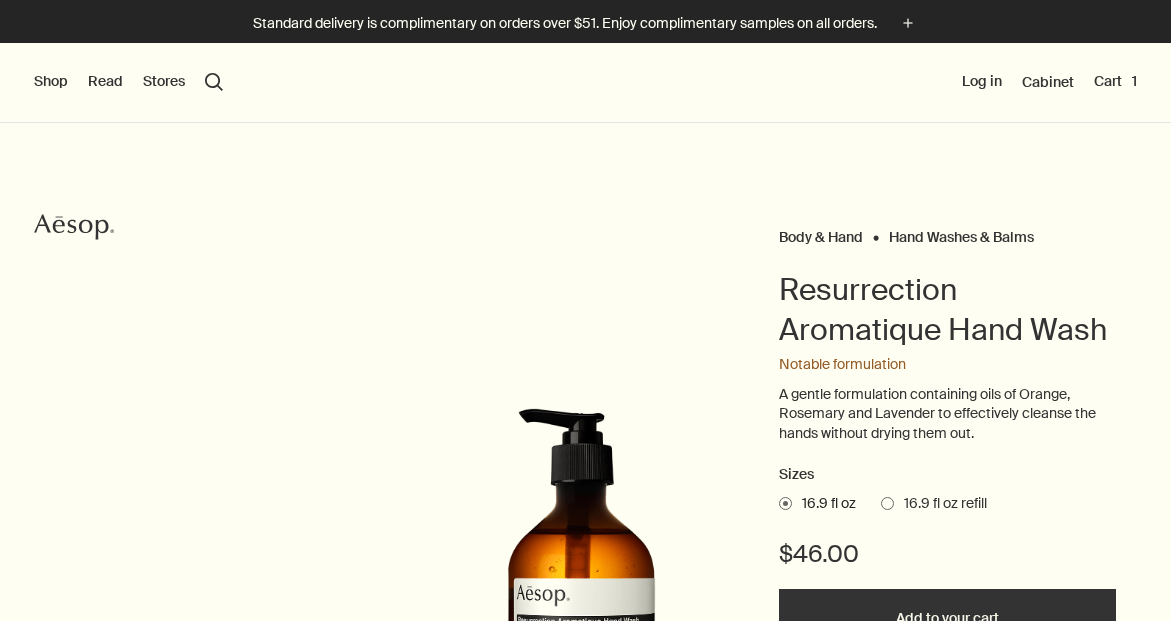 scroll, scrollTop: 0, scrollLeft: 0, axis: both 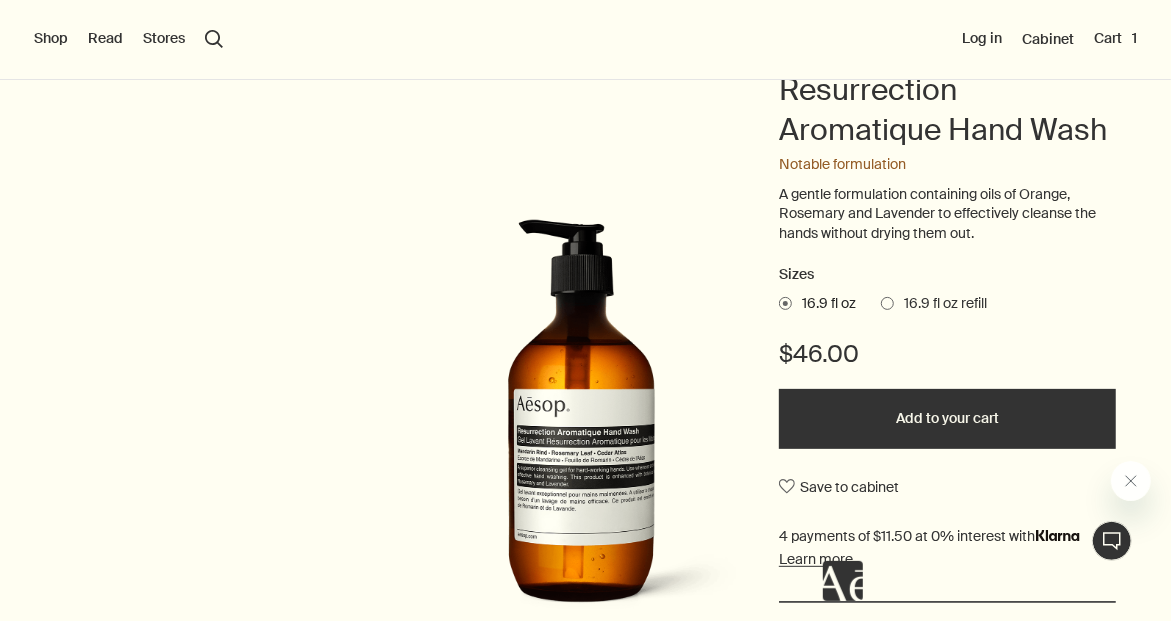 click on "16.9 fl oz refill" at bounding box center [940, 304] 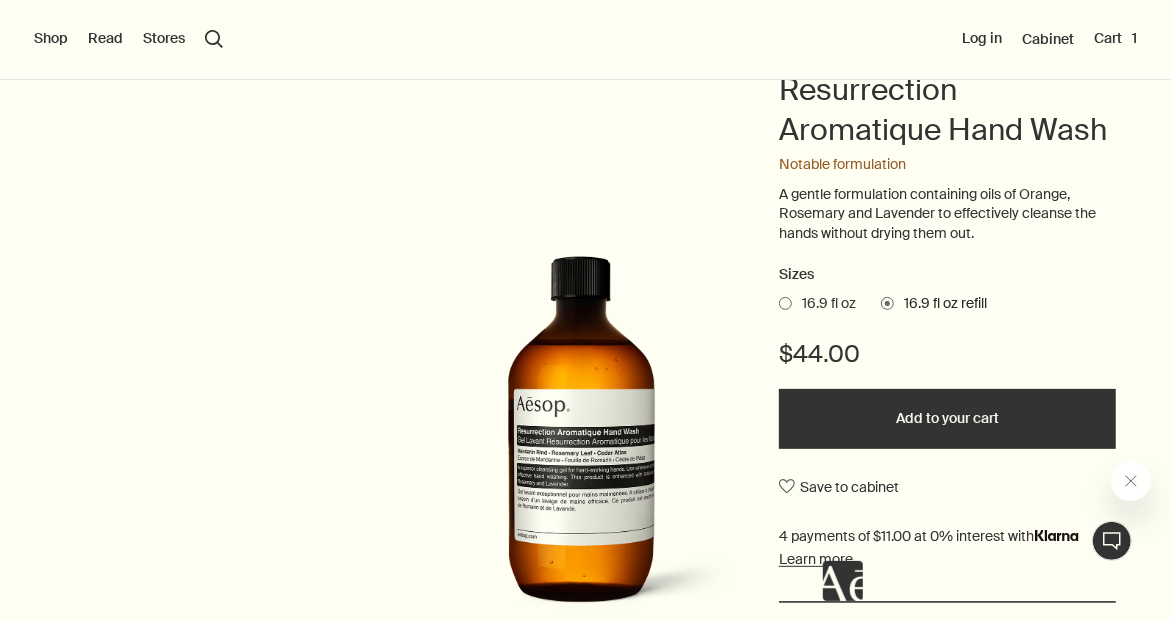 click on "16.9 fl oz" at bounding box center [824, 304] 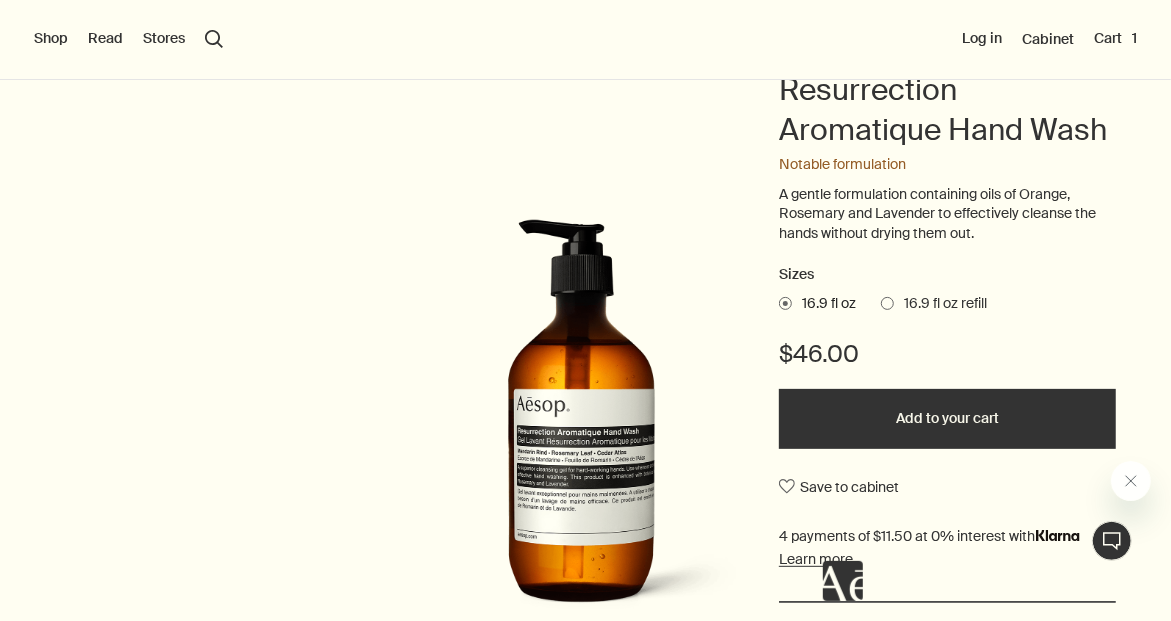 click on "16.9 fl oz refill" at bounding box center (940, 304) 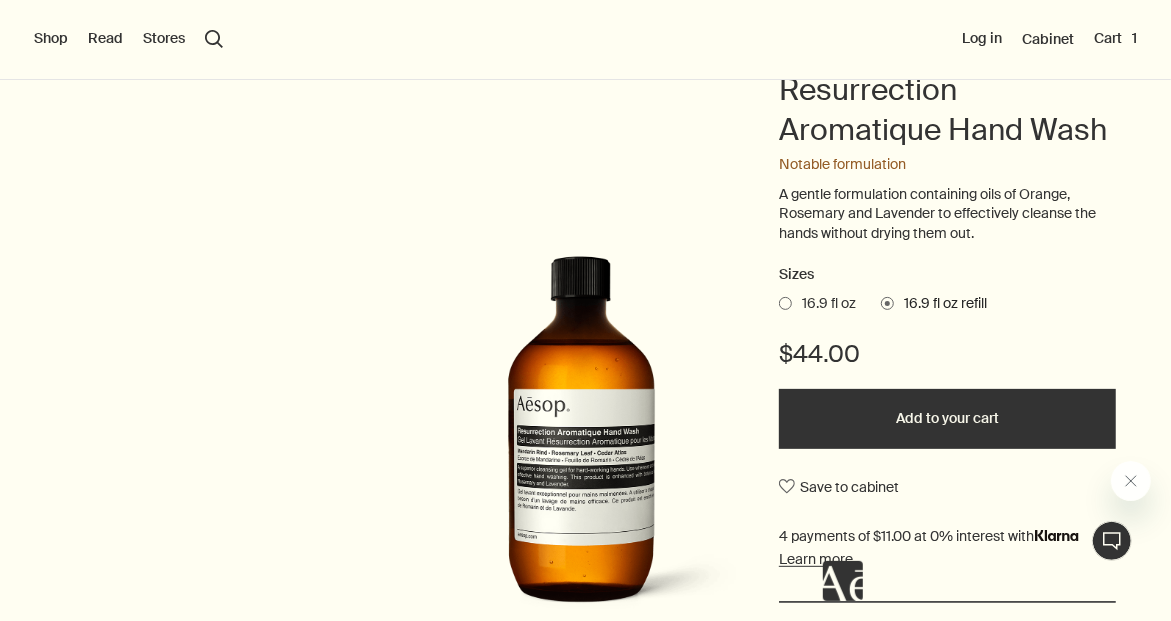 click at bounding box center (785, 303) 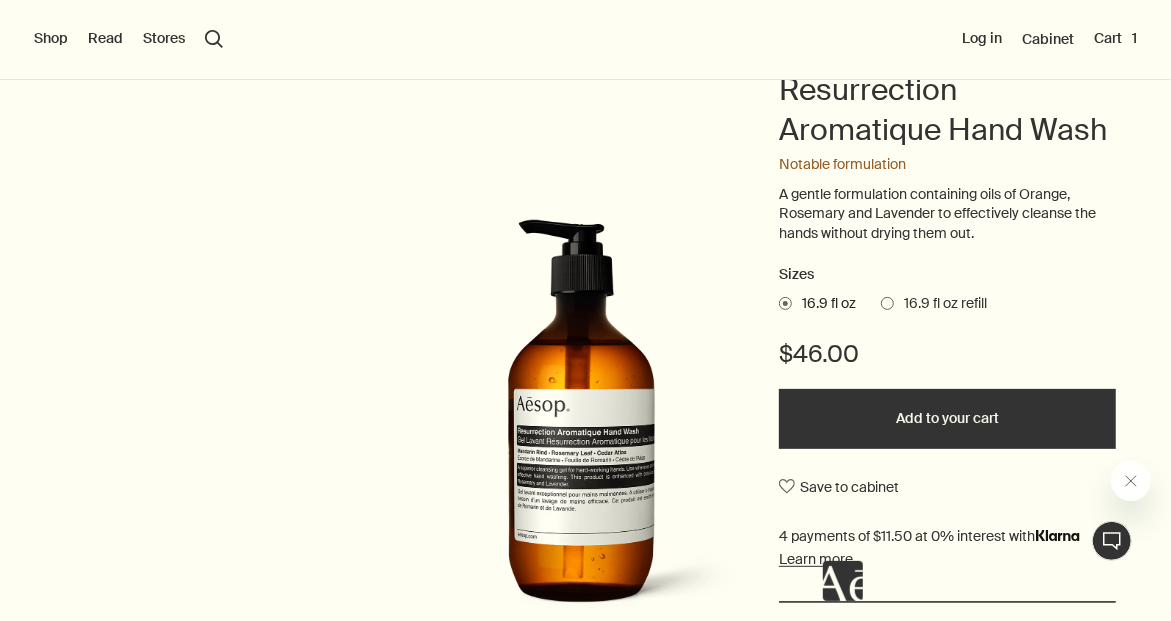 click at bounding box center [887, 303] 